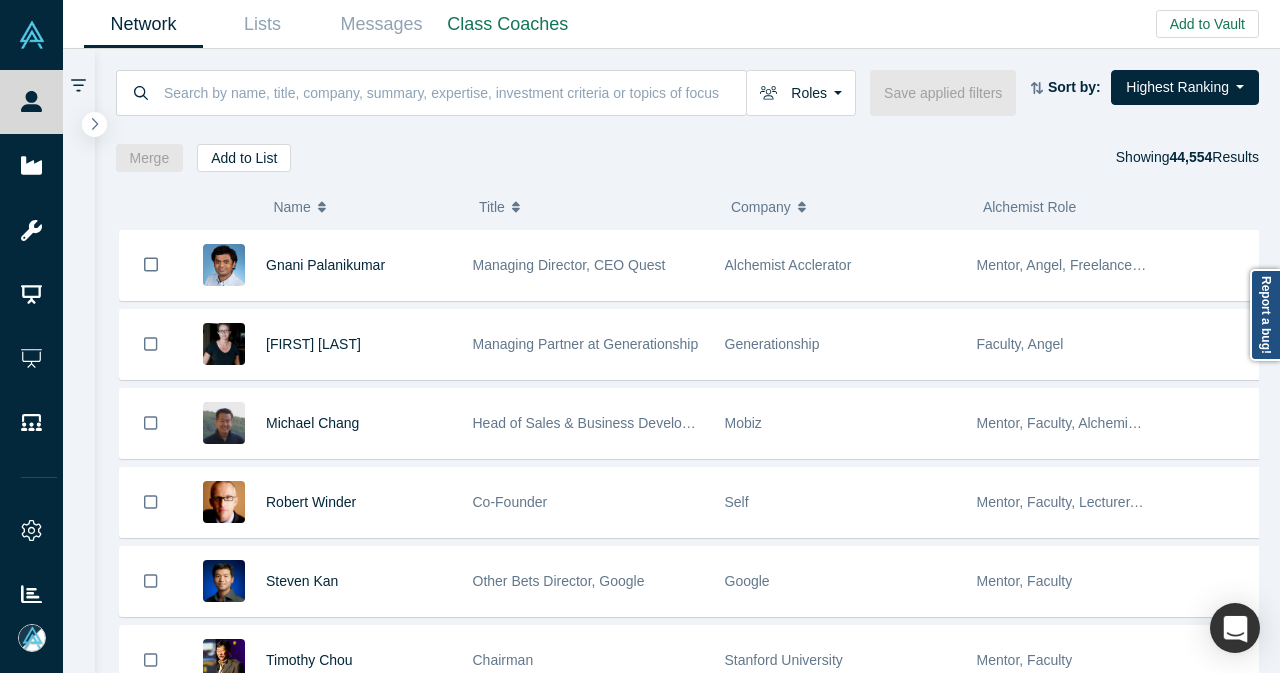 click at bounding box center (454, 92) 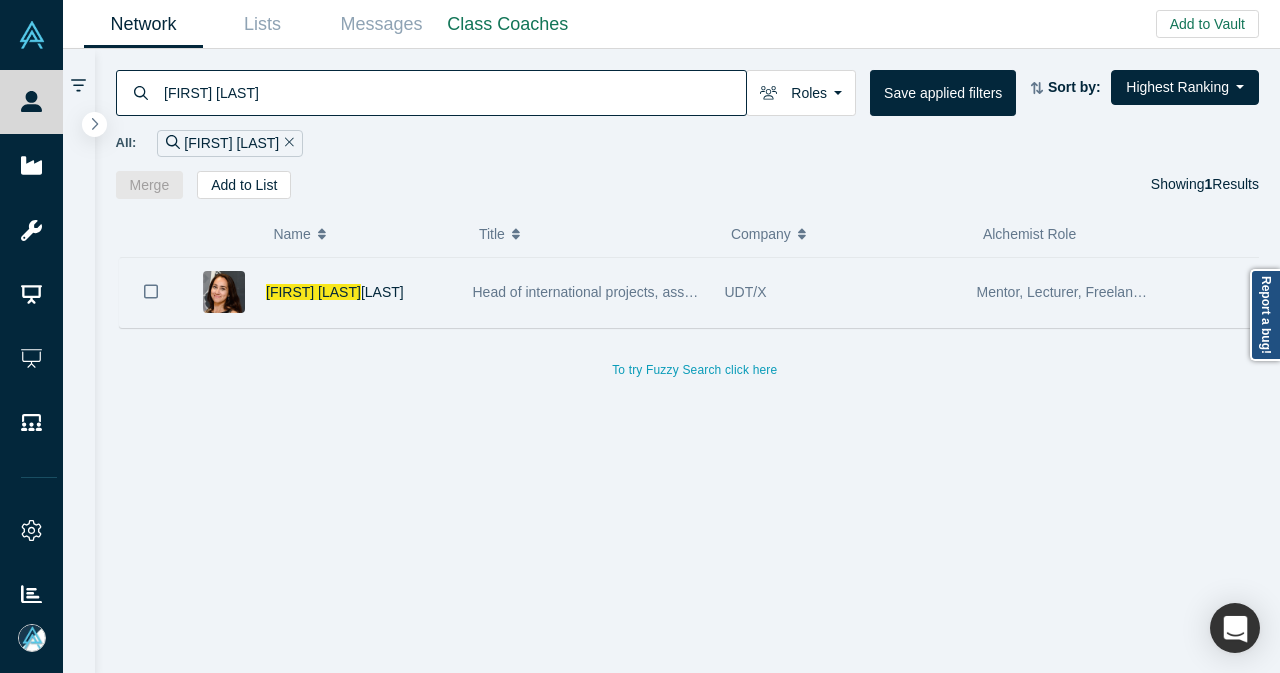 click on "[FIRST] [LAST]" at bounding box center [359, 292] 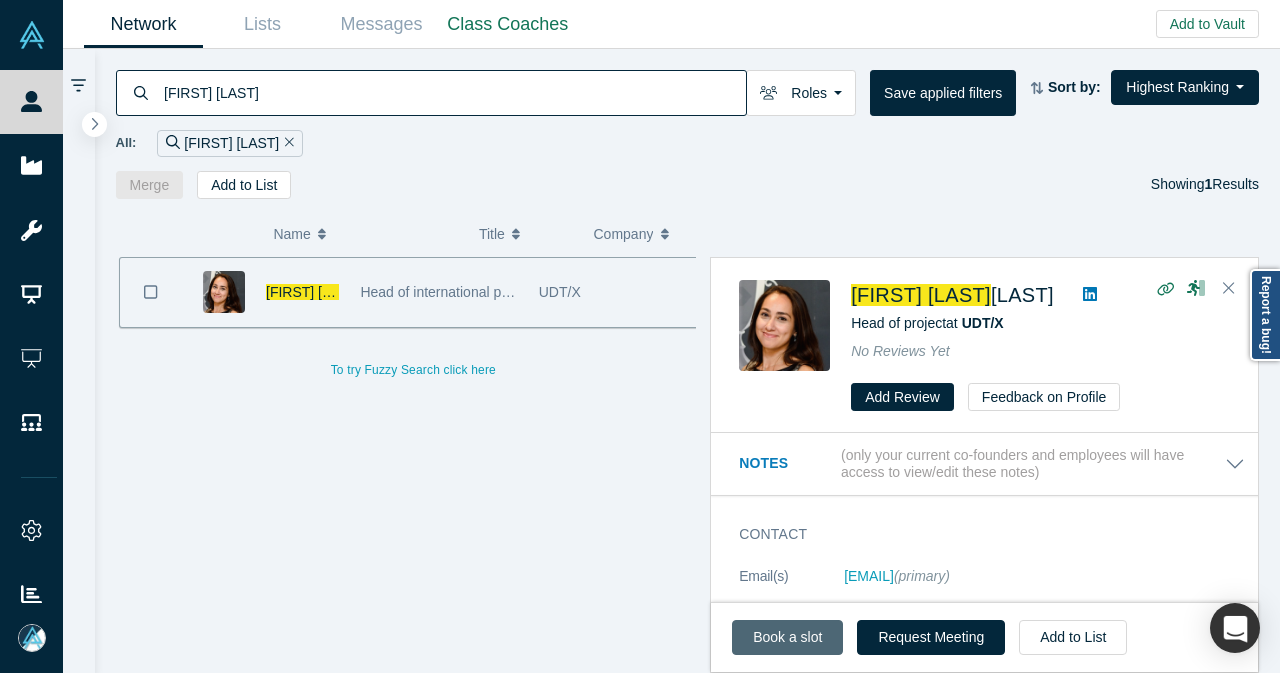 click on "Book a slot" at bounding box center (787, 637) 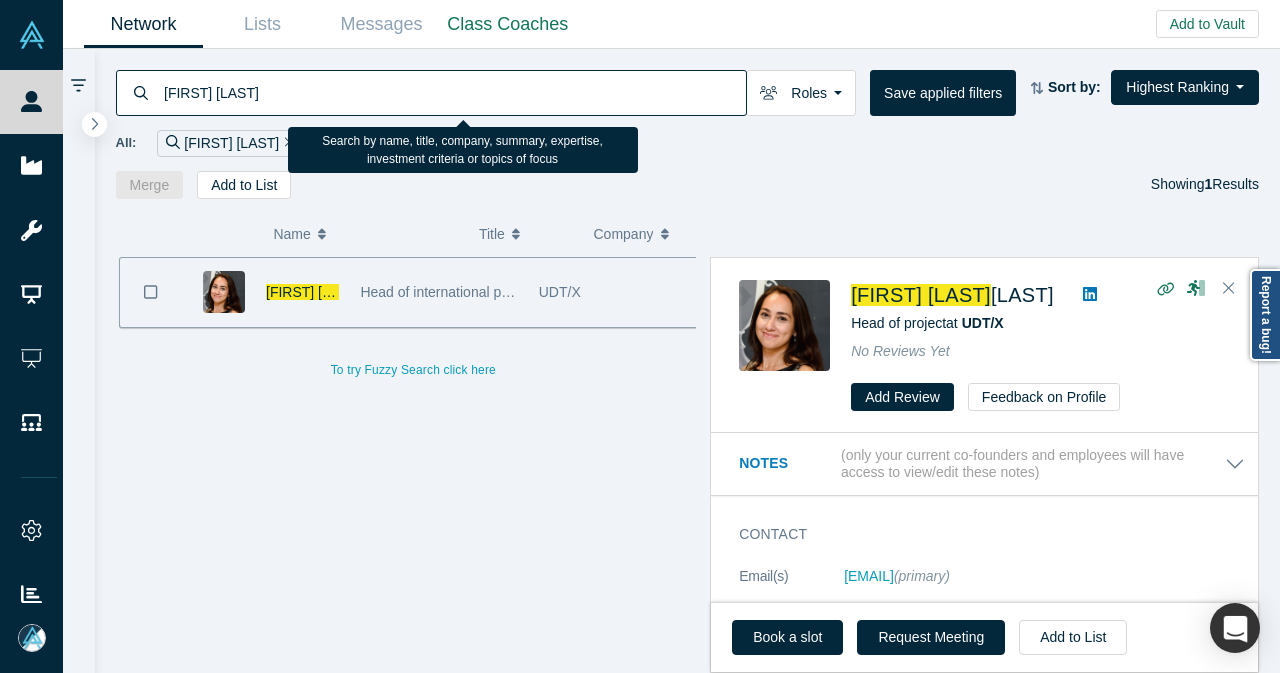drag, startPoint x: 264, startPoint y: 85, endPoint x: 160, endPoint y: 98, distance: 104.80935 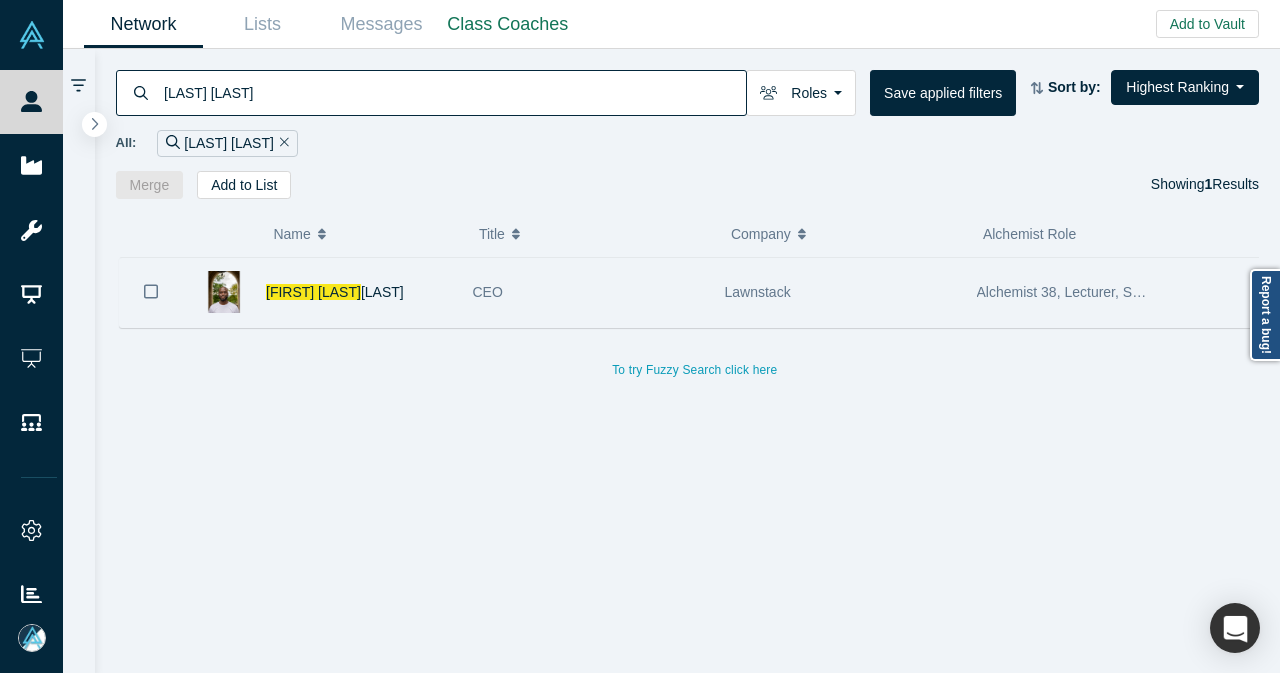 type on "[LAST] [LAST]" 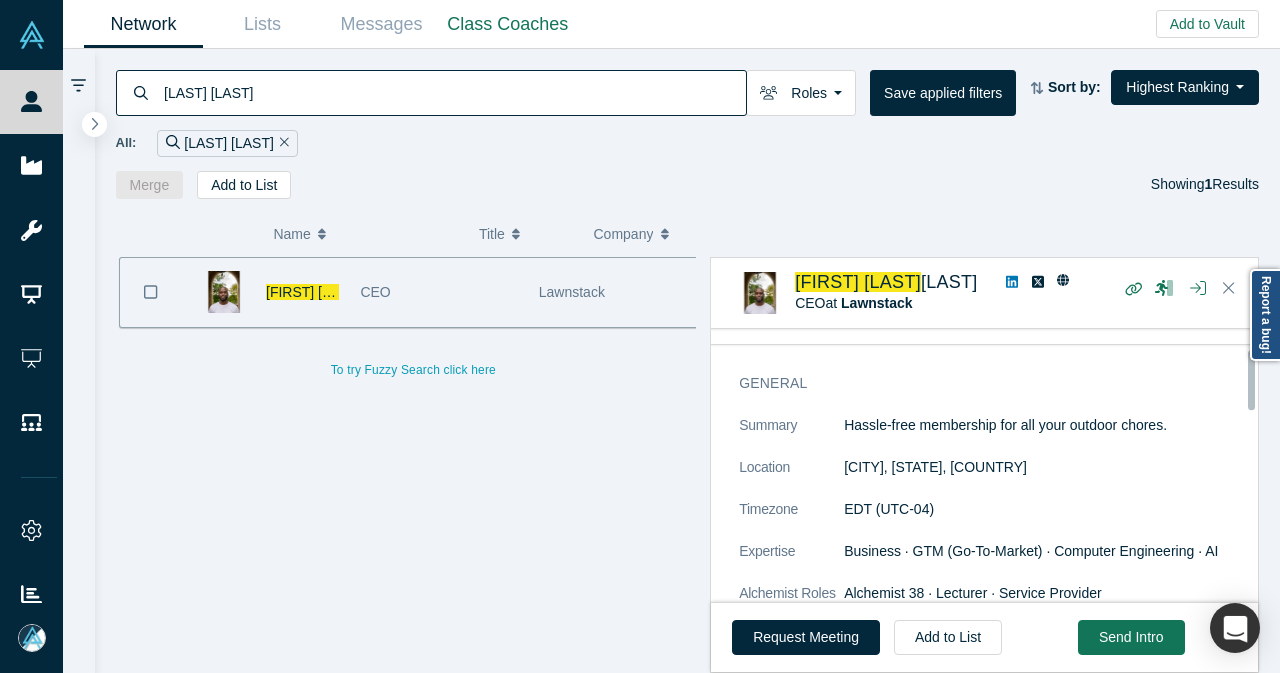 scroll, scrollTop: 85, scrollLeft: 0, axis: vertical 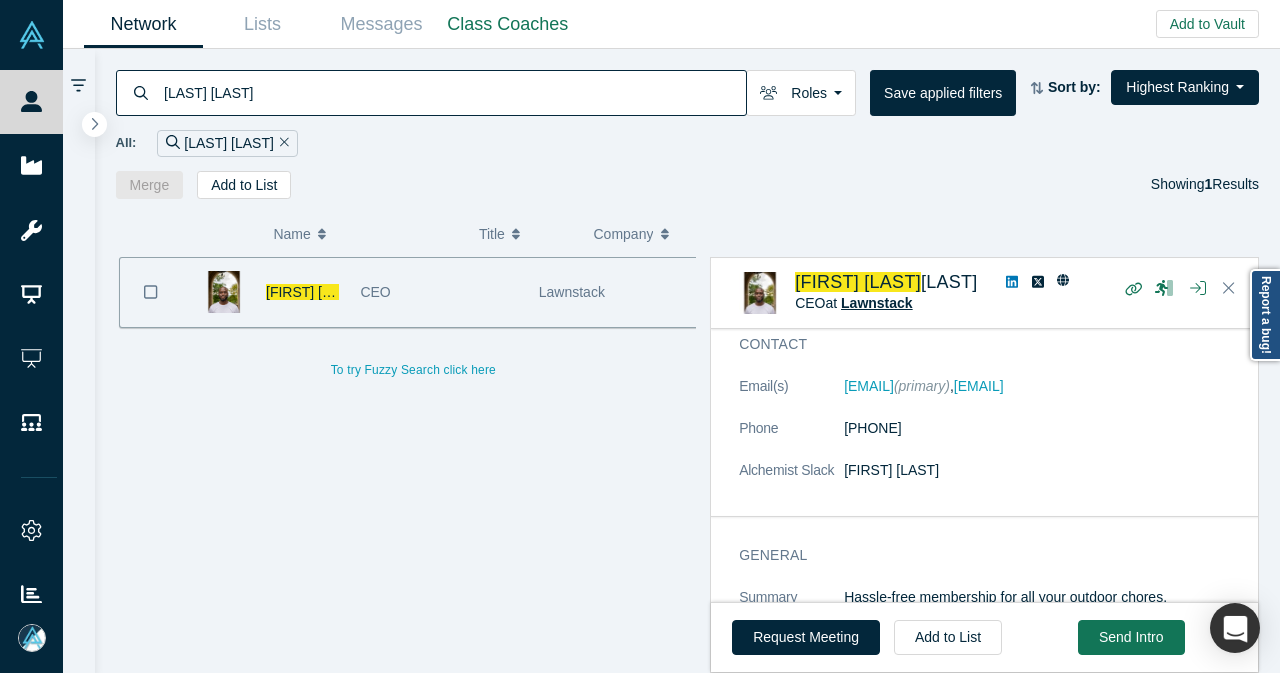 click on "Lawnstack" at bounding box center (877, 303) 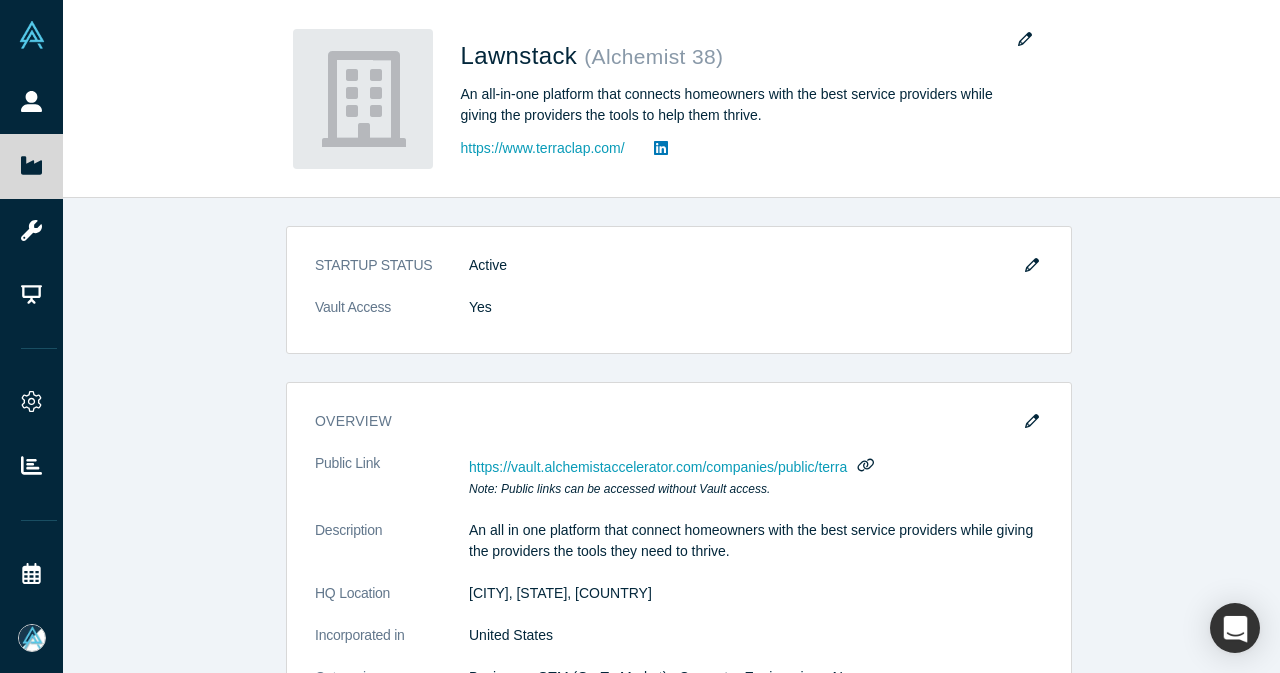 scroll, scrollTop: 0, scrollLeft: 0, axis: both 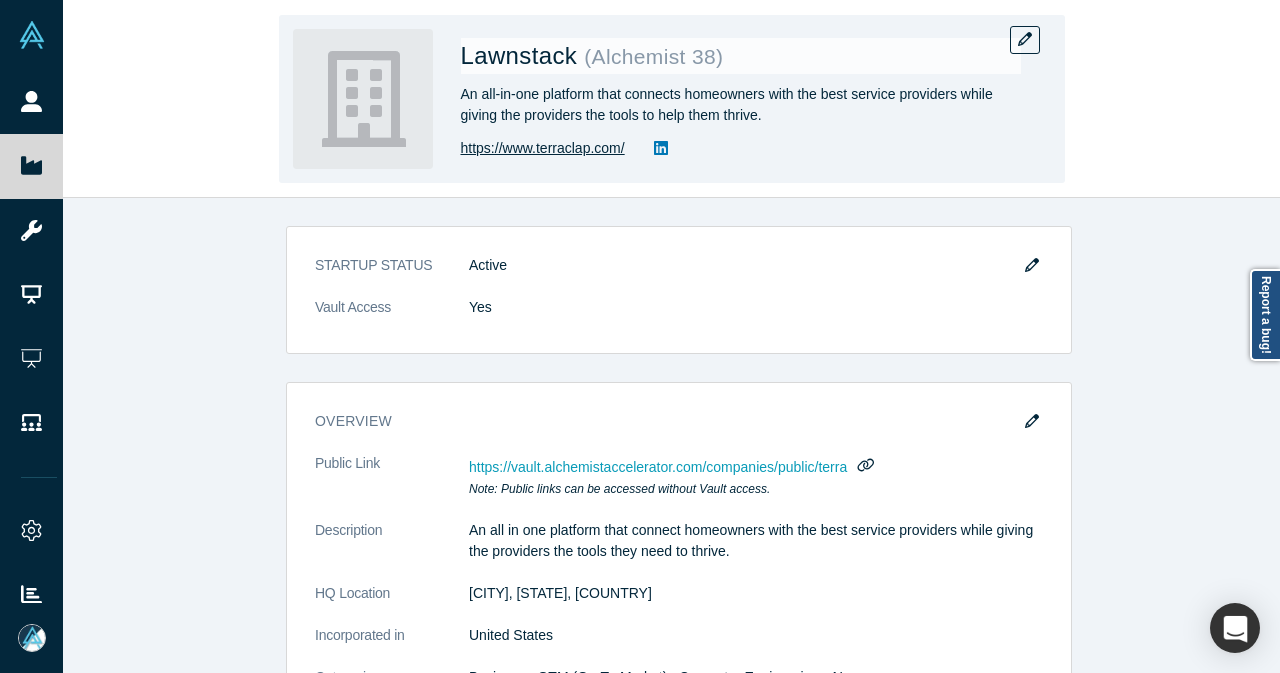 click on "https://www.terraclap.com/" at bounding box center (543, 148) 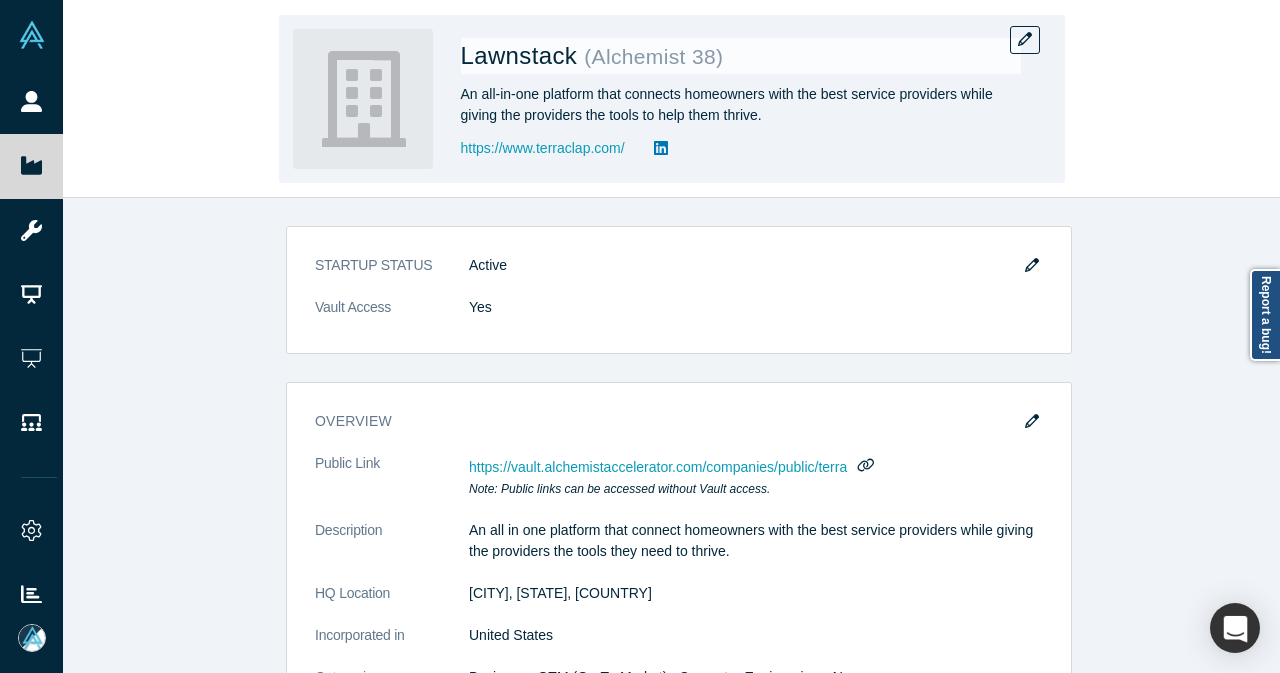 click 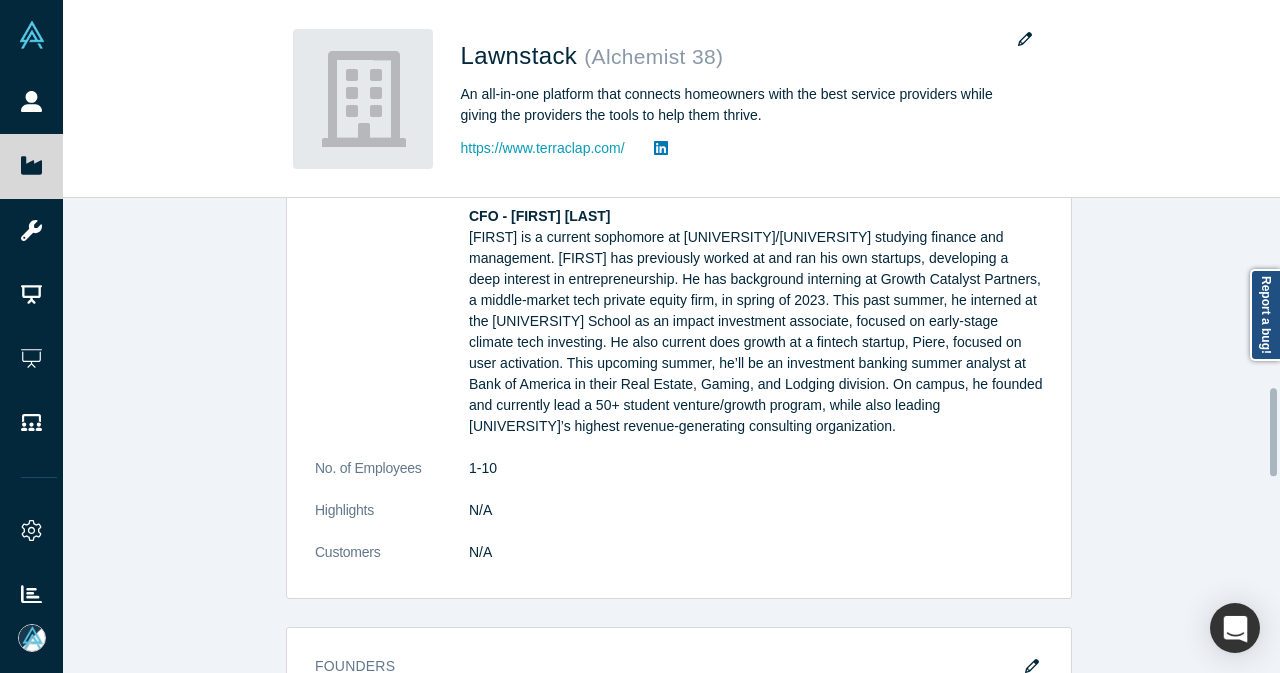 scroll, scrollTop: 1400, scrollLeft: 0, axis: vertical 